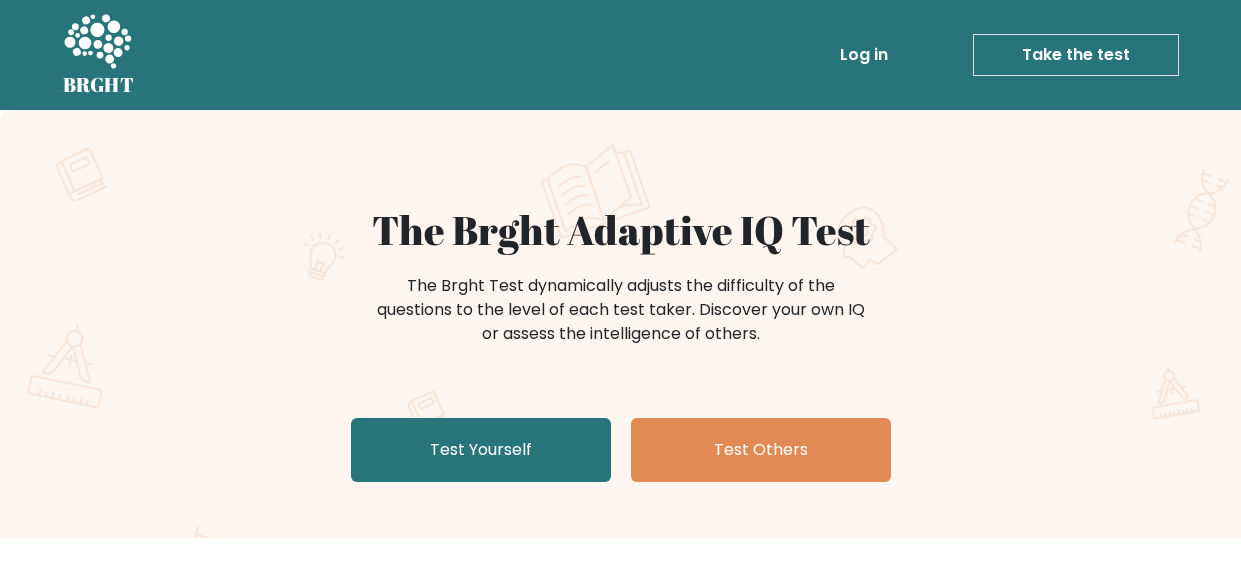 scroll, scrollTop: 0, scrollLeft: 0, axis: both 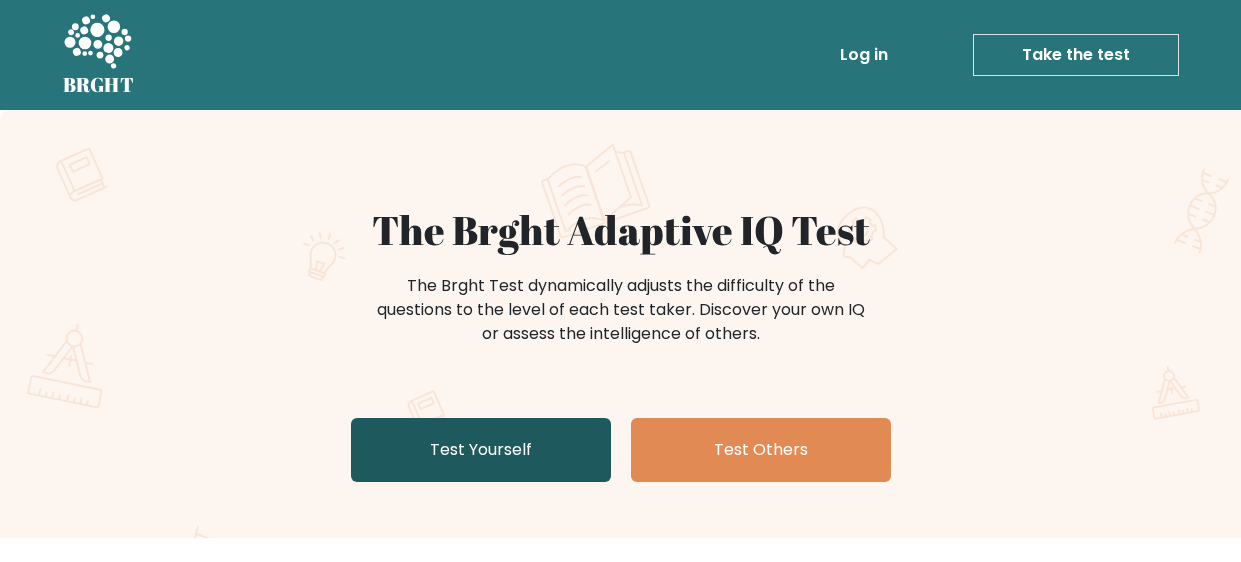 click on "Test Yourself" at bounding box center [481, 450] 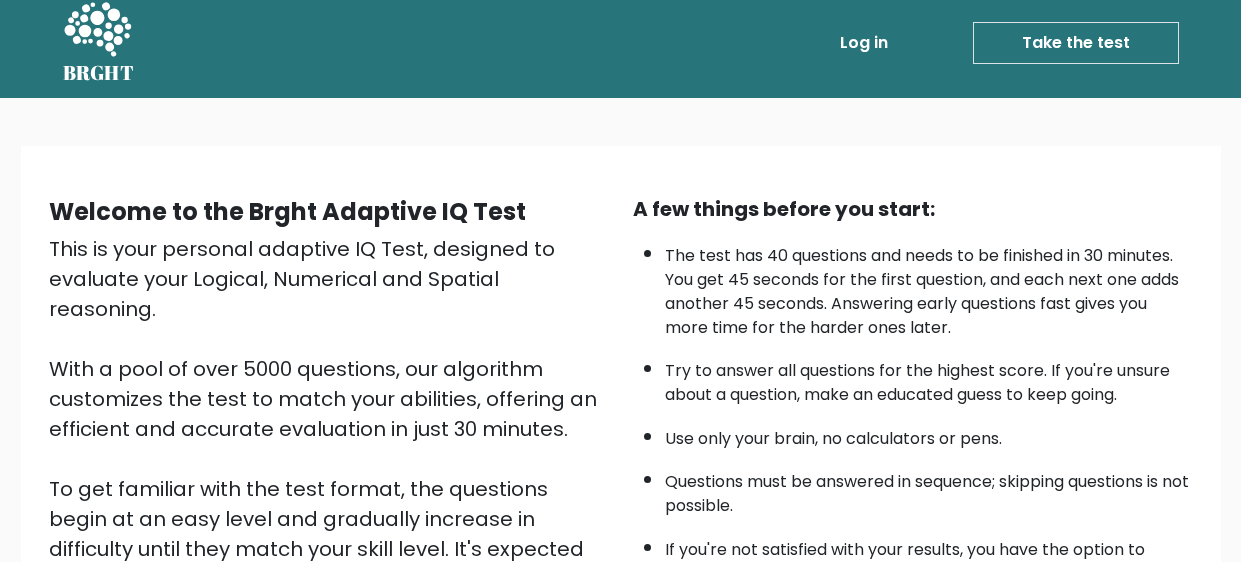 scroll, scrollTop: 178, scrollLeft: 0, axis: vertical 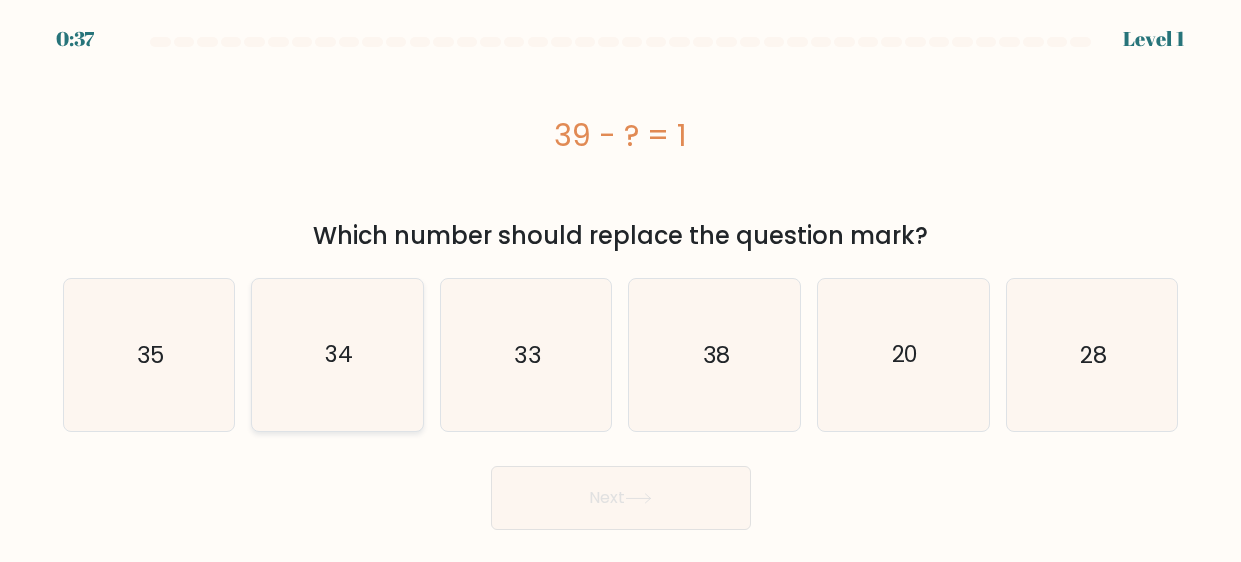 click on "b.
34" at bounding box center (621, 283) 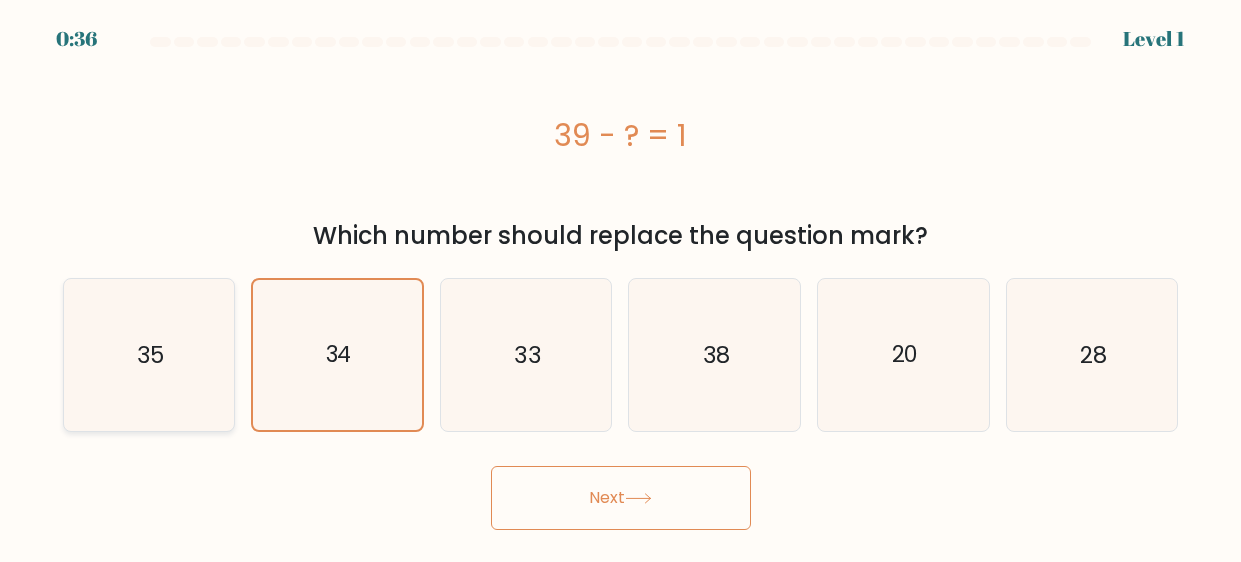 click on "35" at bounding box center (149, 355) 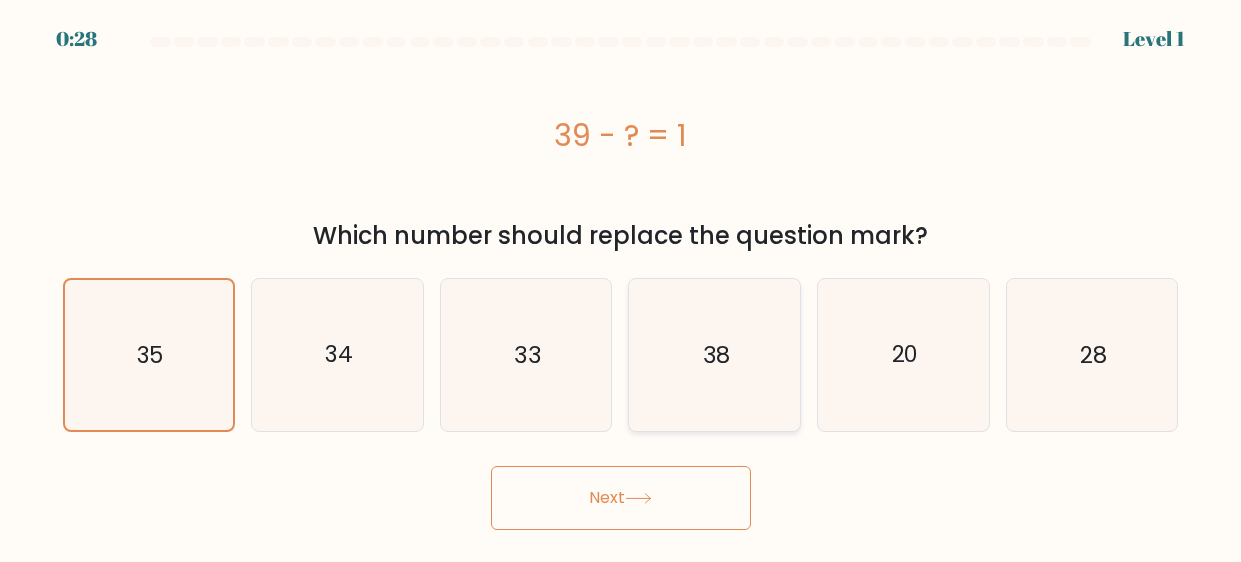 click on "38" at bounding box center (715, 355) 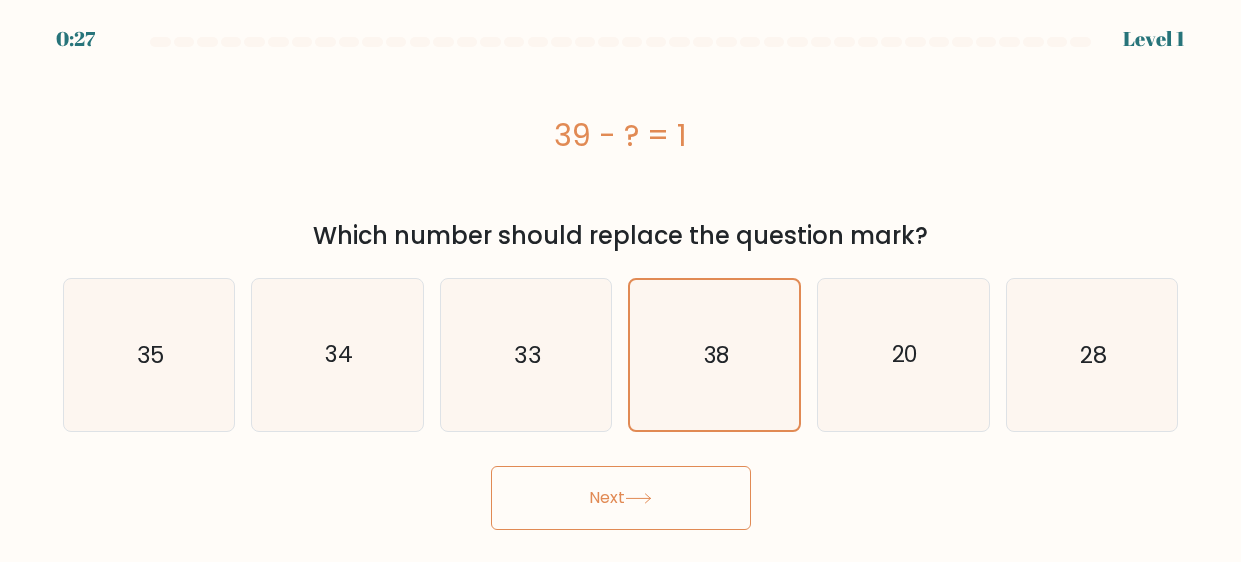 click on "Next" at bounding box center [621, 498] 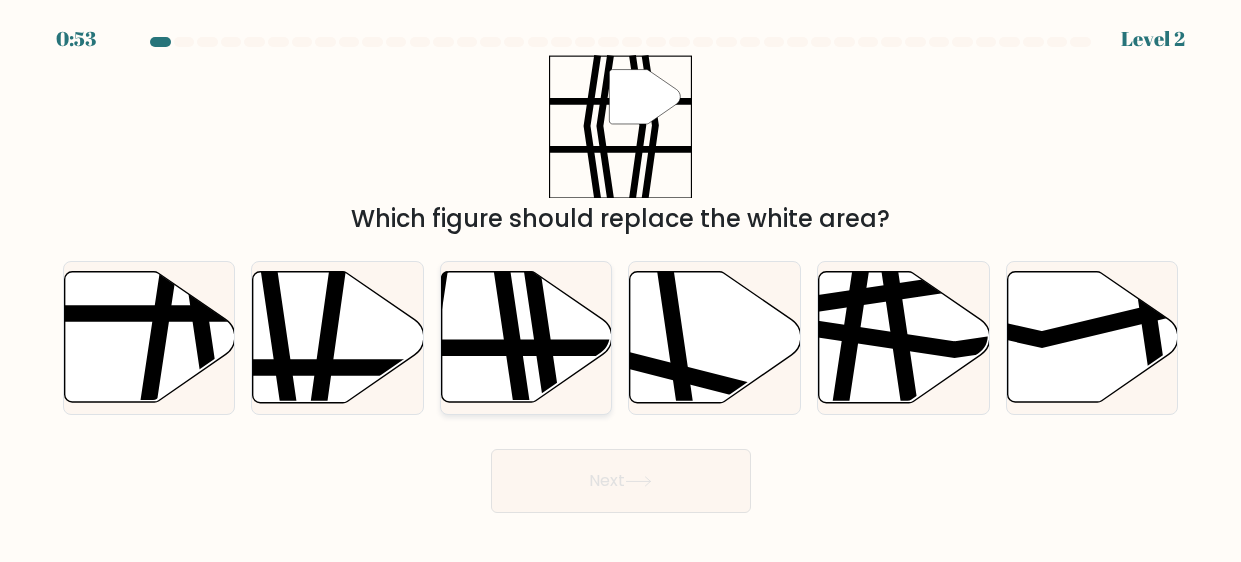 click at bounding box center [468, 348] 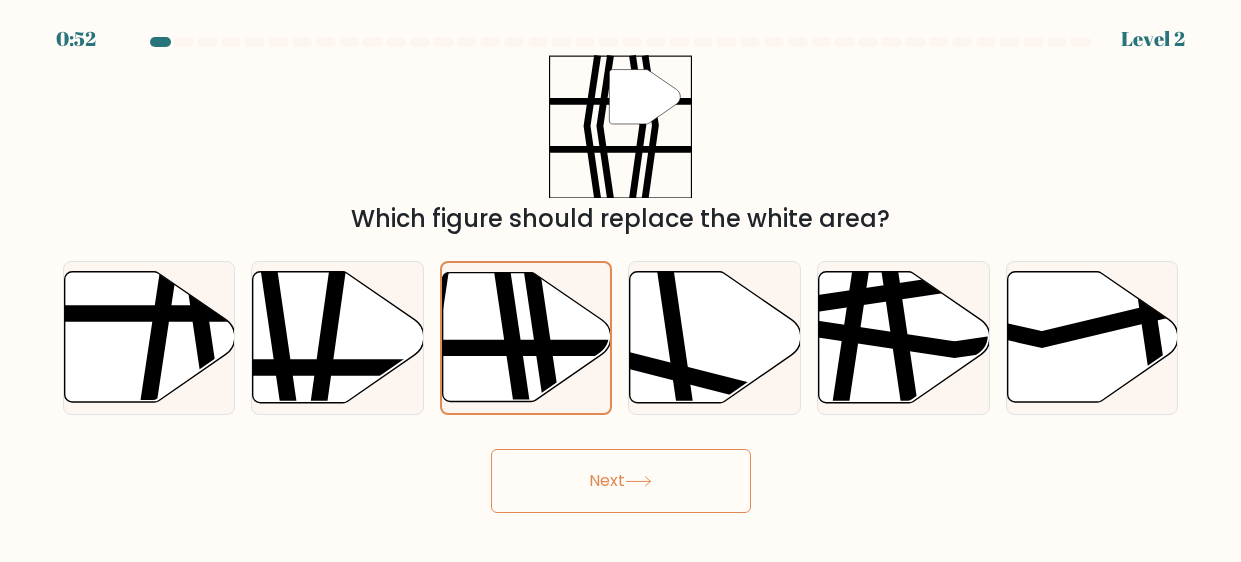 click on "Next" at bounding box center (621, 481) 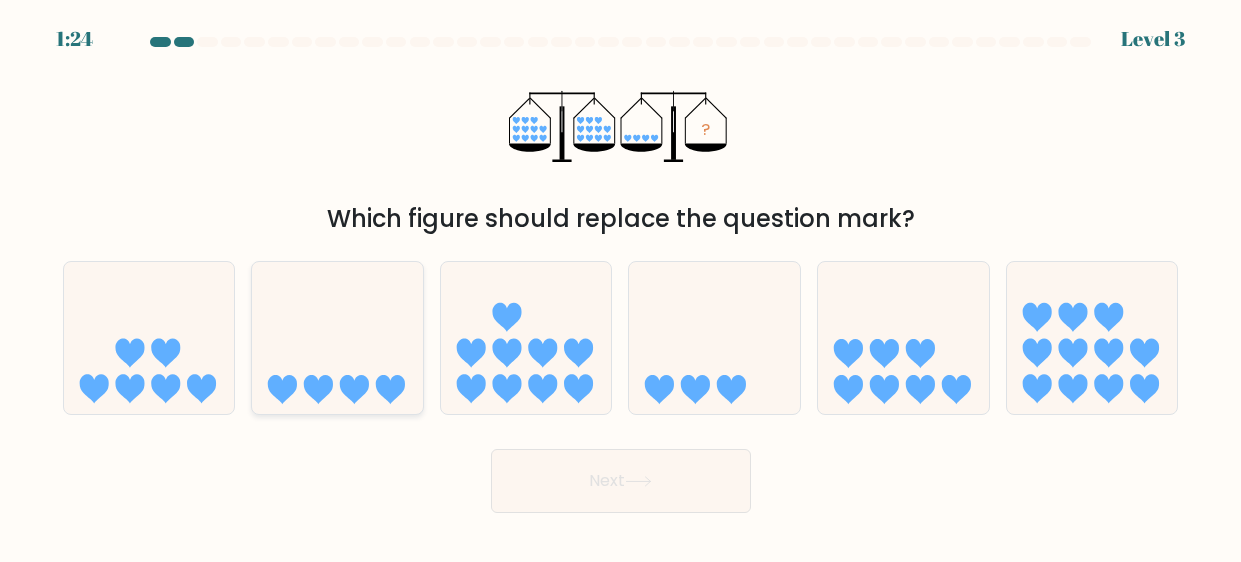 click at bounding box center (337, 337) 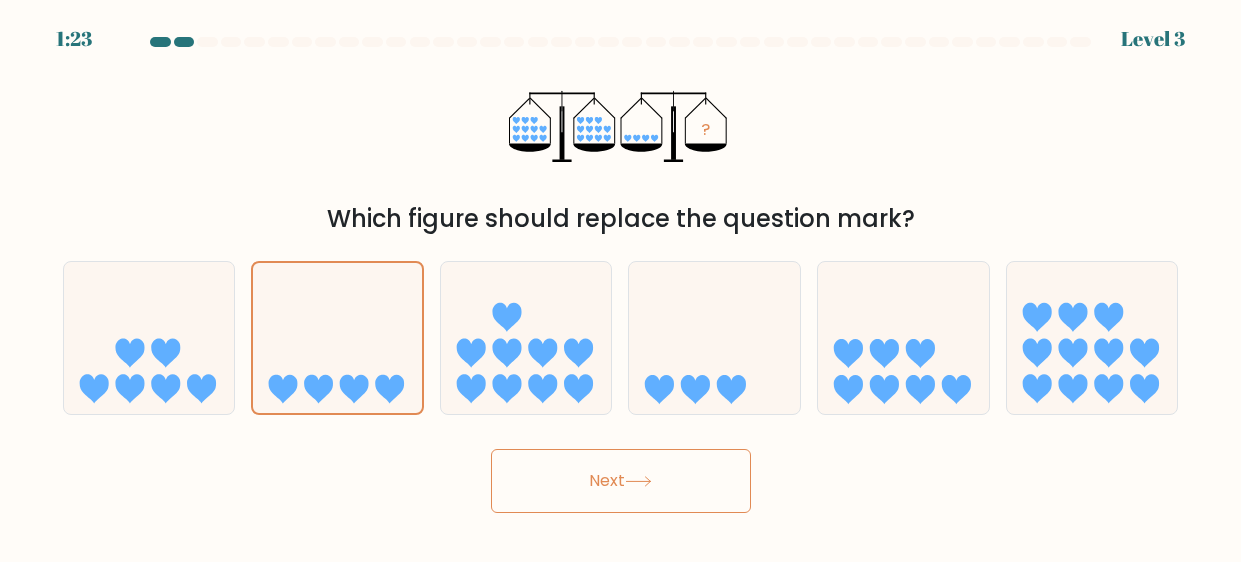 click on "1:23
Level 3" at bounding box center (620, 281) 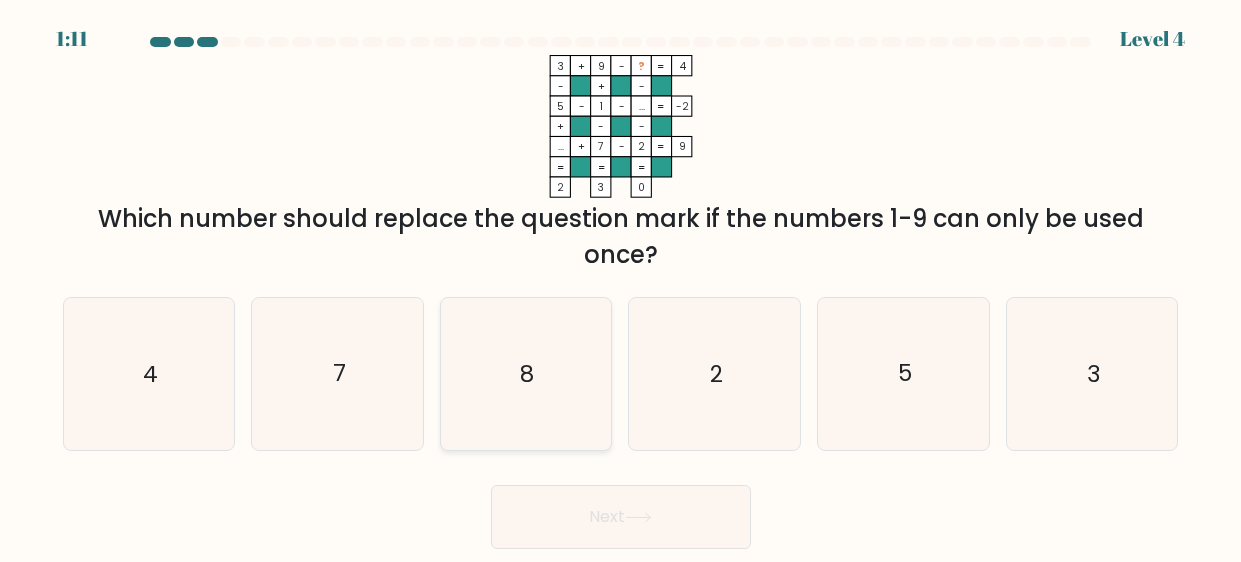 click on "8" at bounding box center (526, 374) 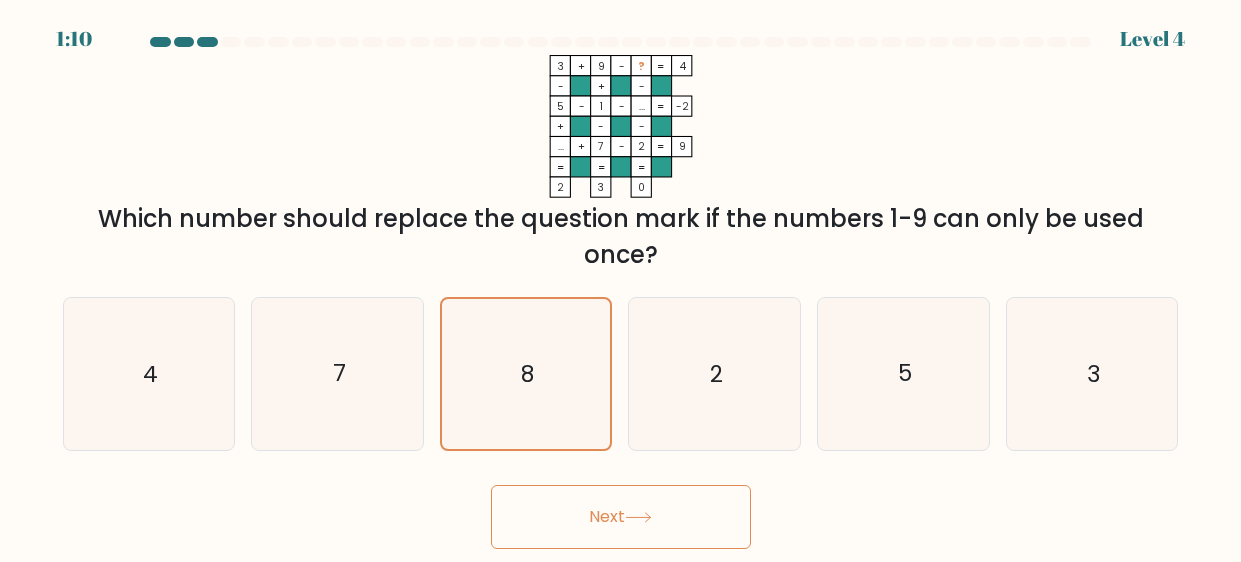 click on "Next" at bounding box center [621, 517] 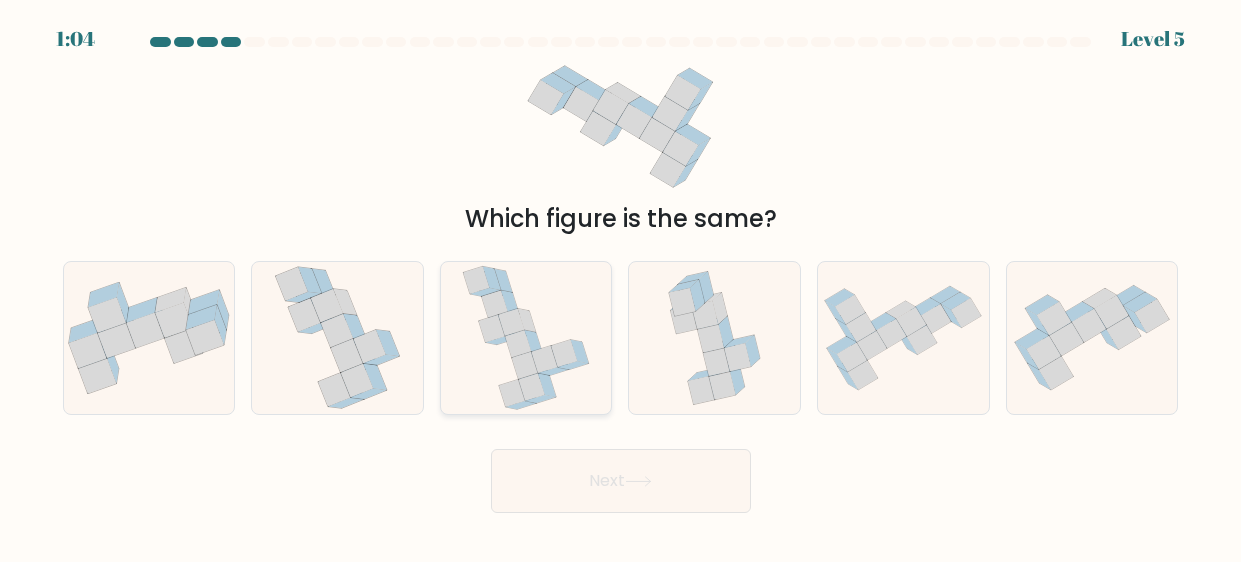 click at bounding box center [526, 338] 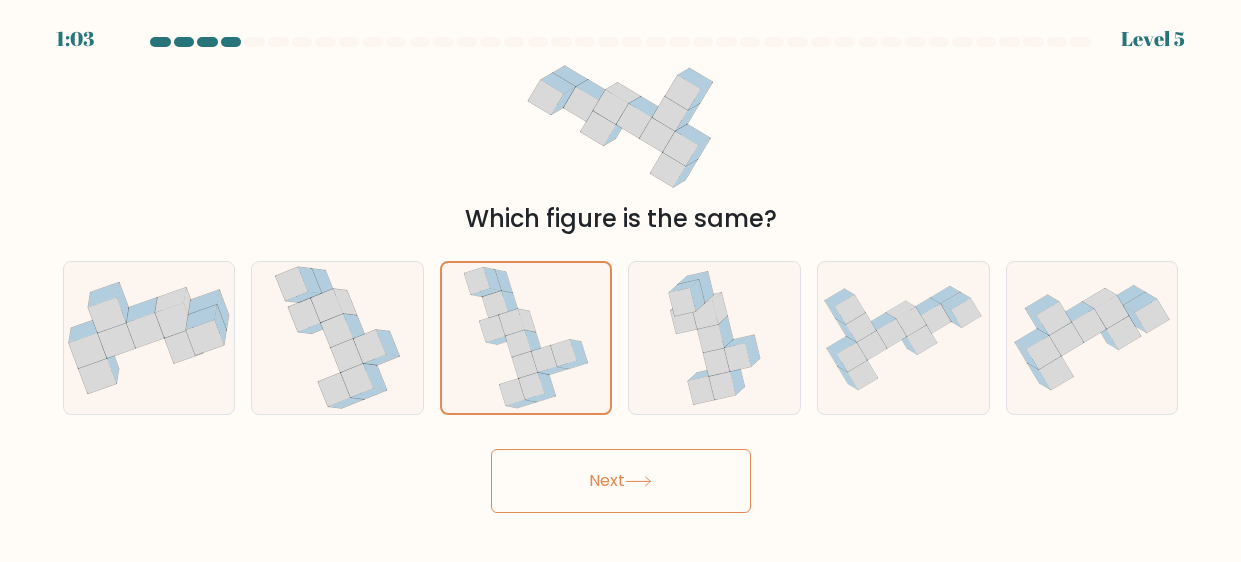 click on "Next" at bounding box center (621, 481) 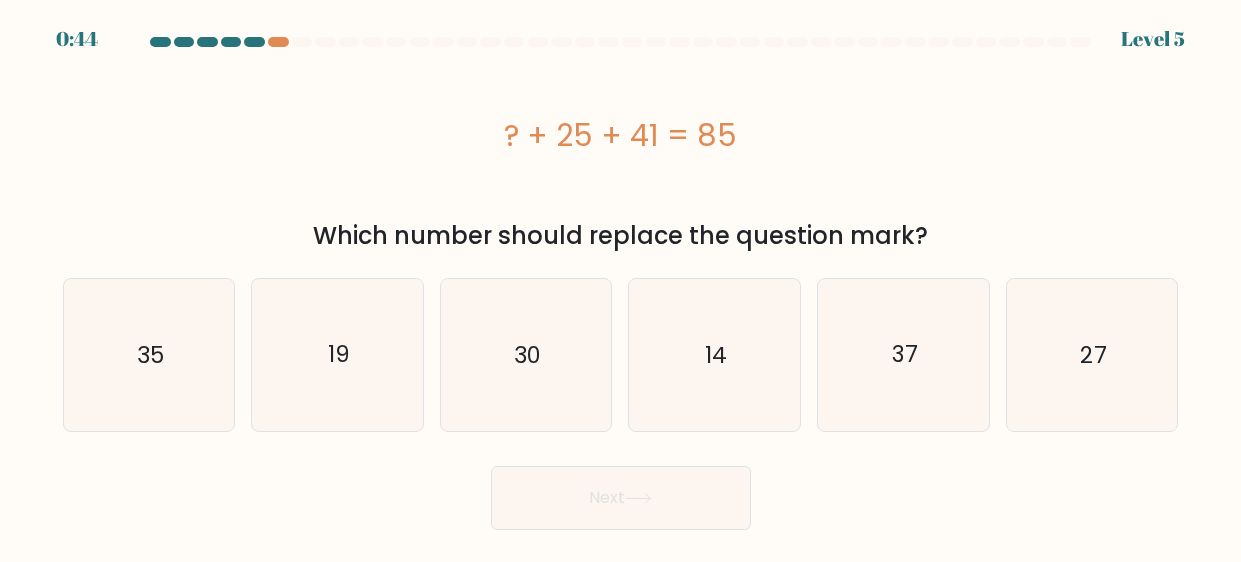 scroll, scrollTop: 0, scrollLeft: 0, axis: both 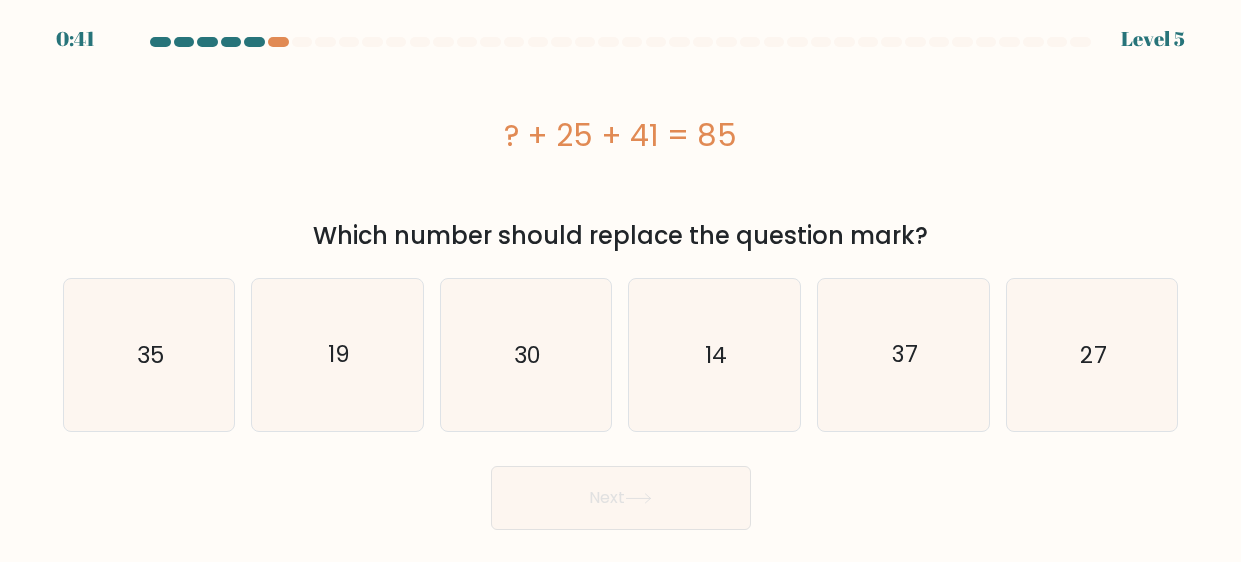click at bounding box center [621, 42] 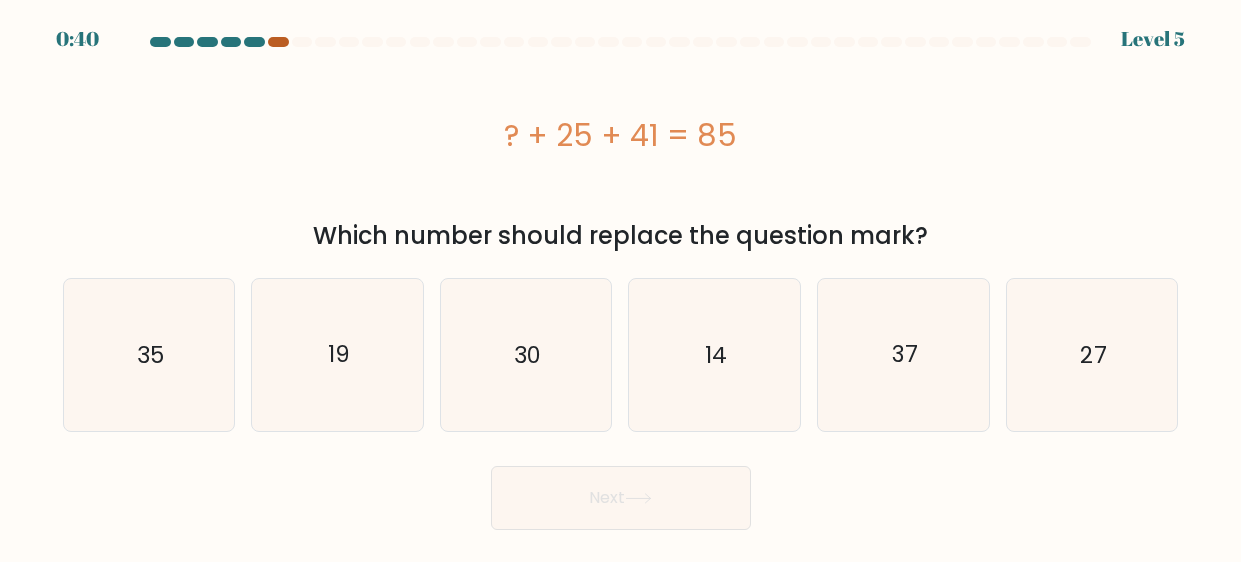 click at bounding box center (278, 42) 